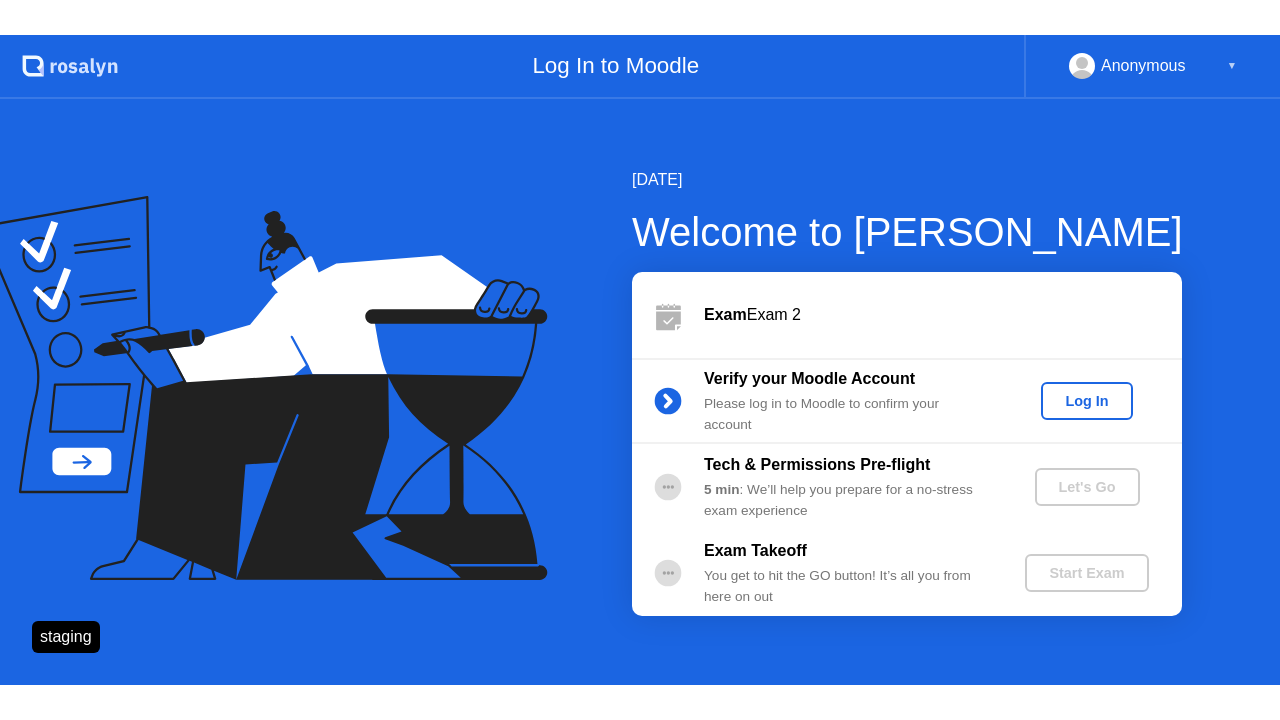 scroll, scrollTop: 0, scrollLeft: 0, axis: both 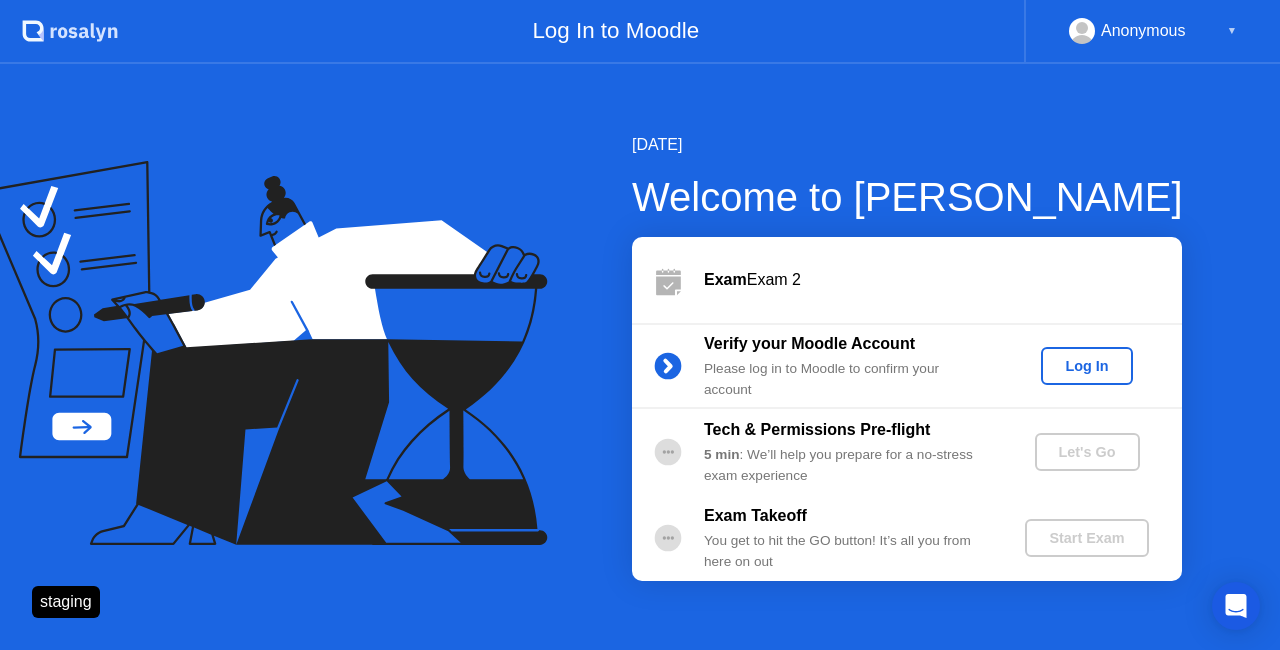 click on "Log In" 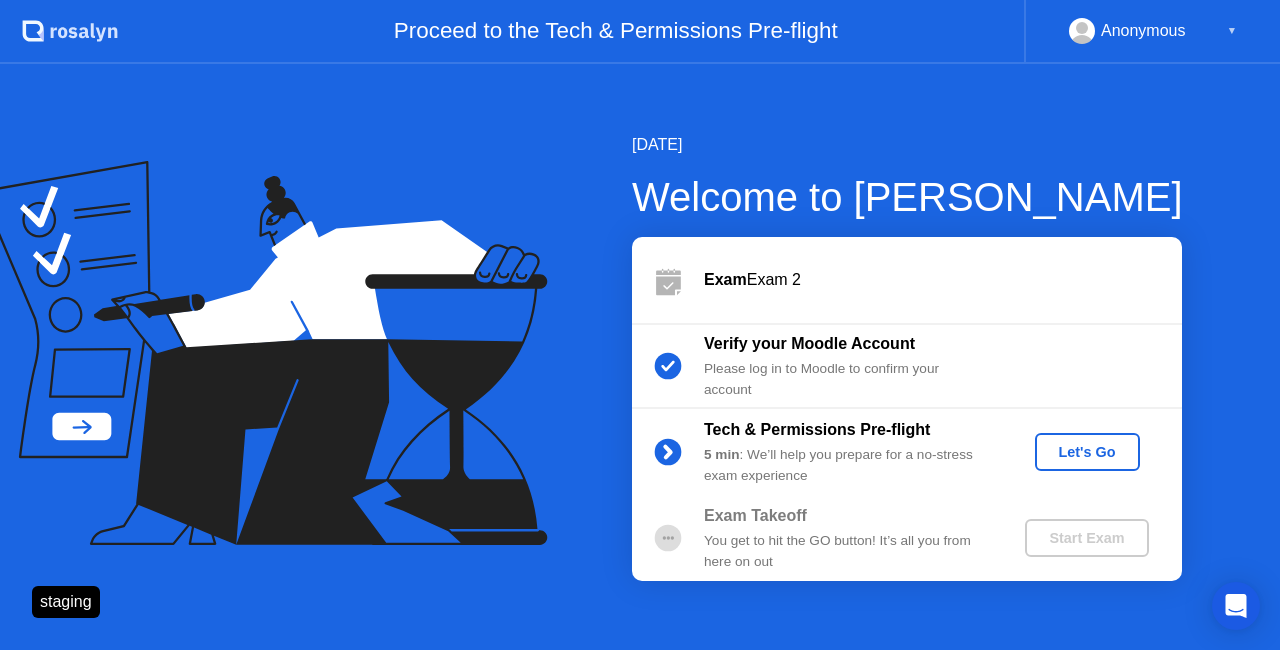 click on "Let's Go" 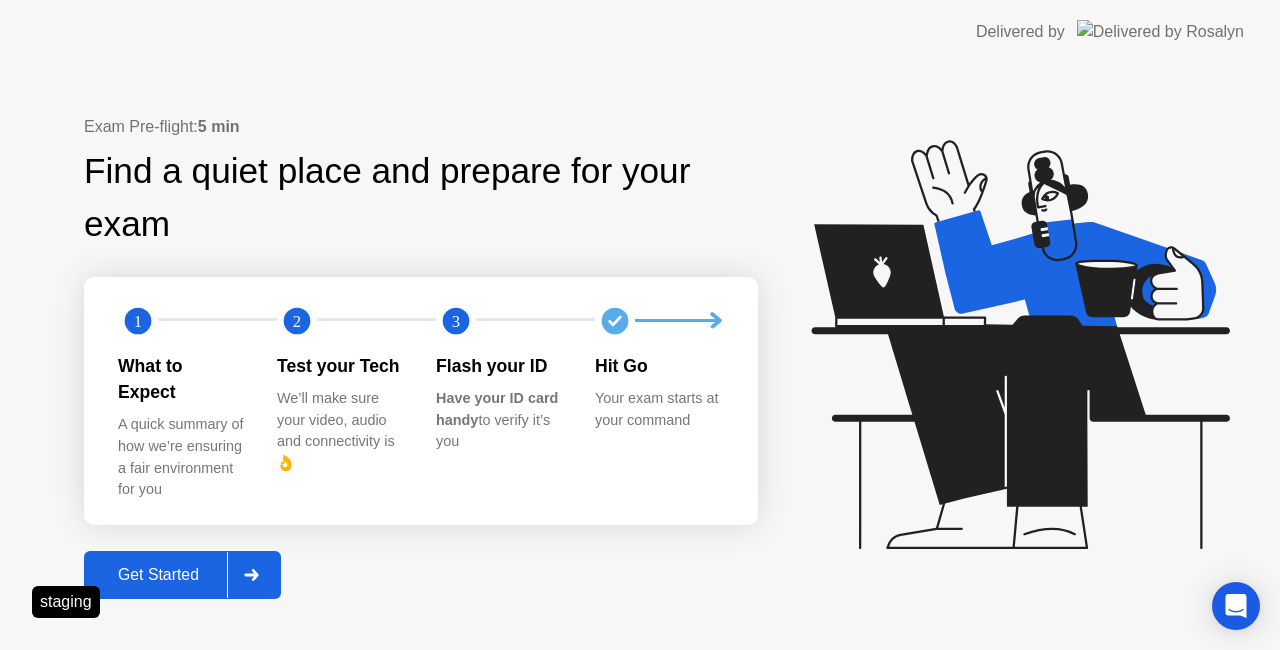 click on "Get Started" 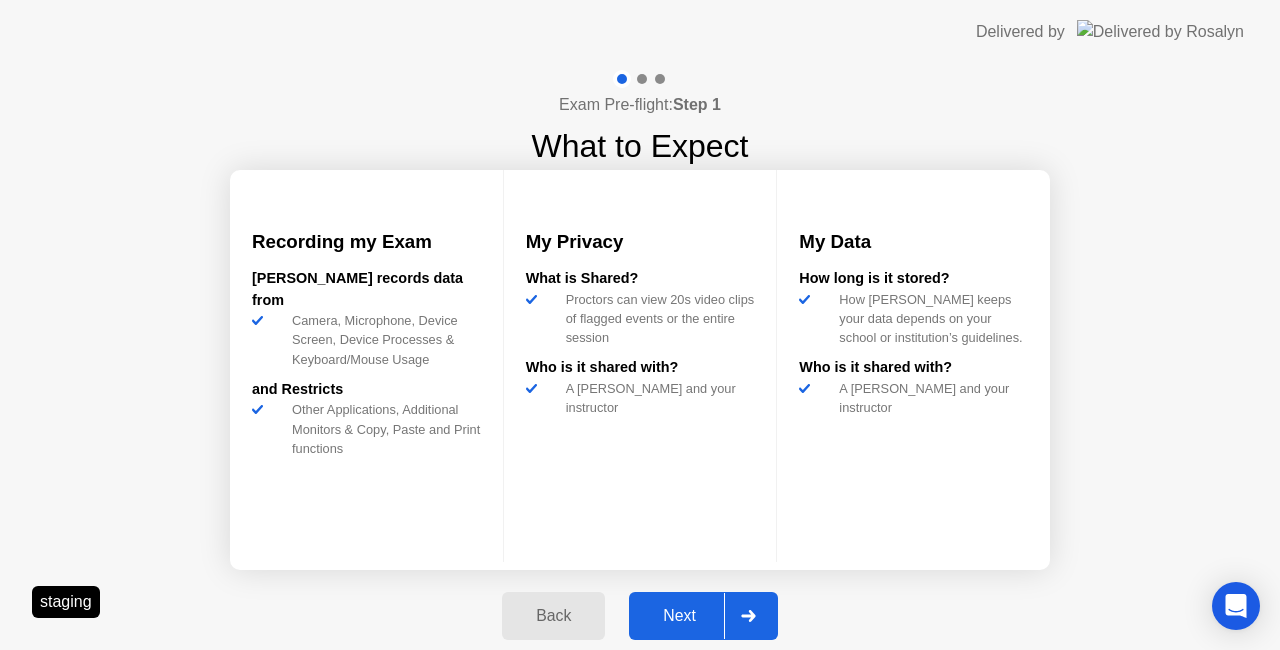 click on "Next" 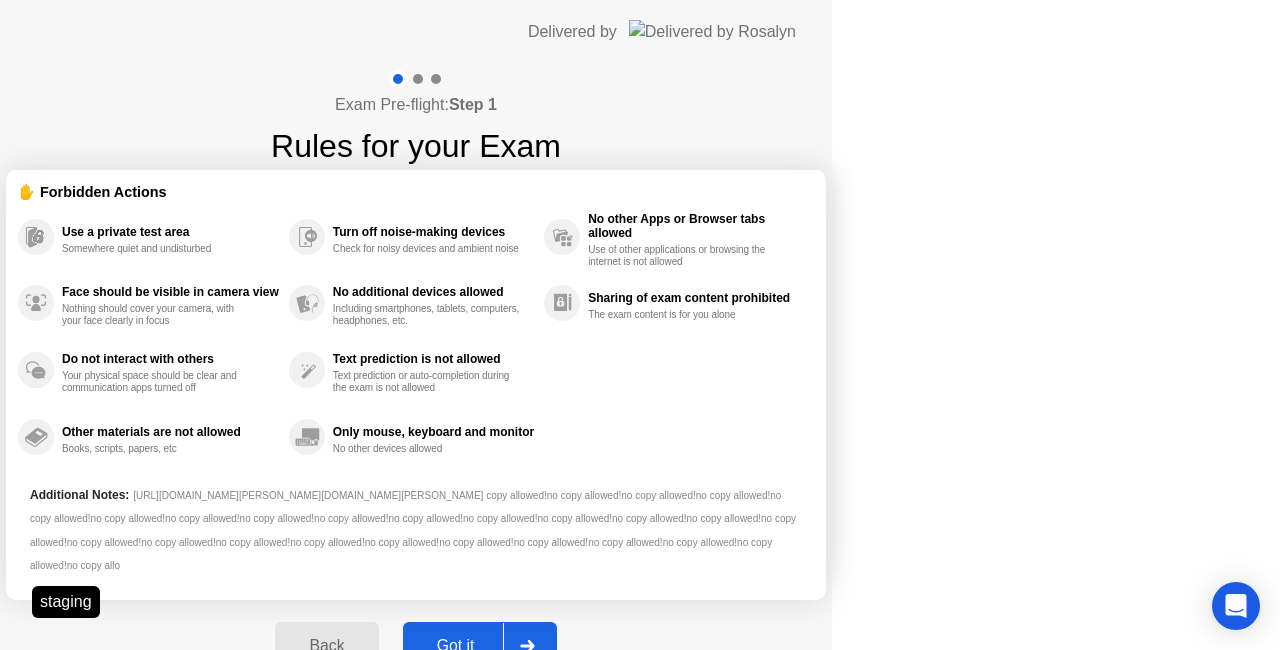 click on "Got it" 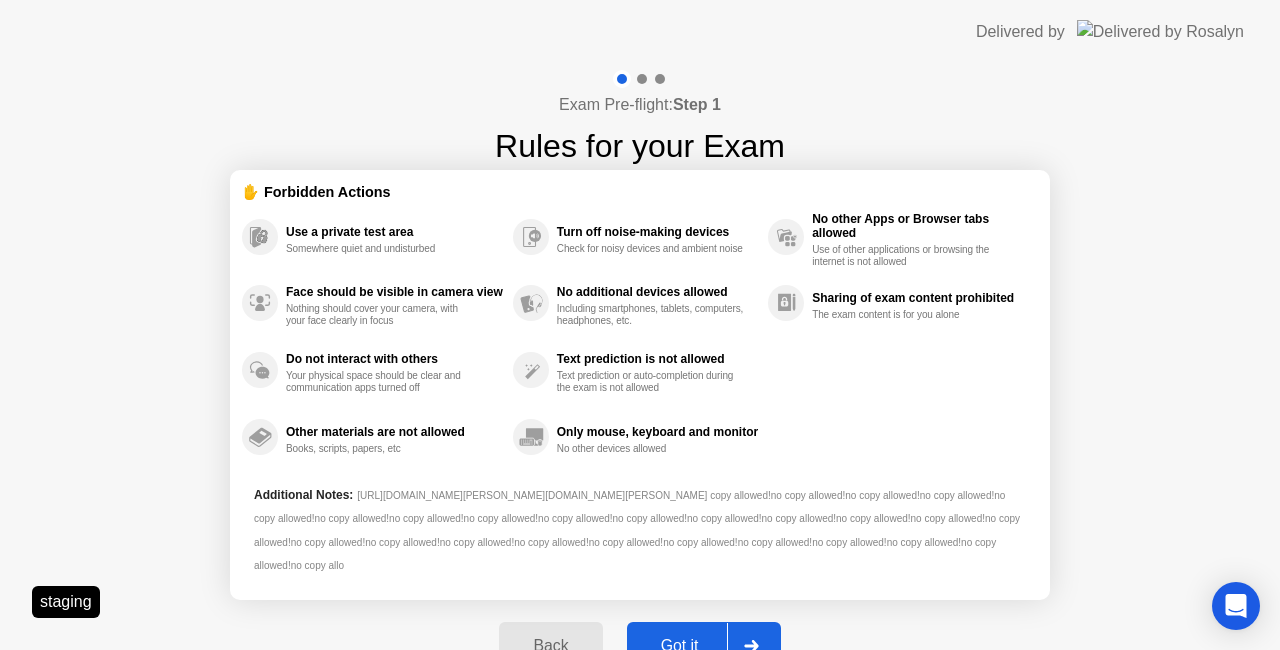 click on "Next" 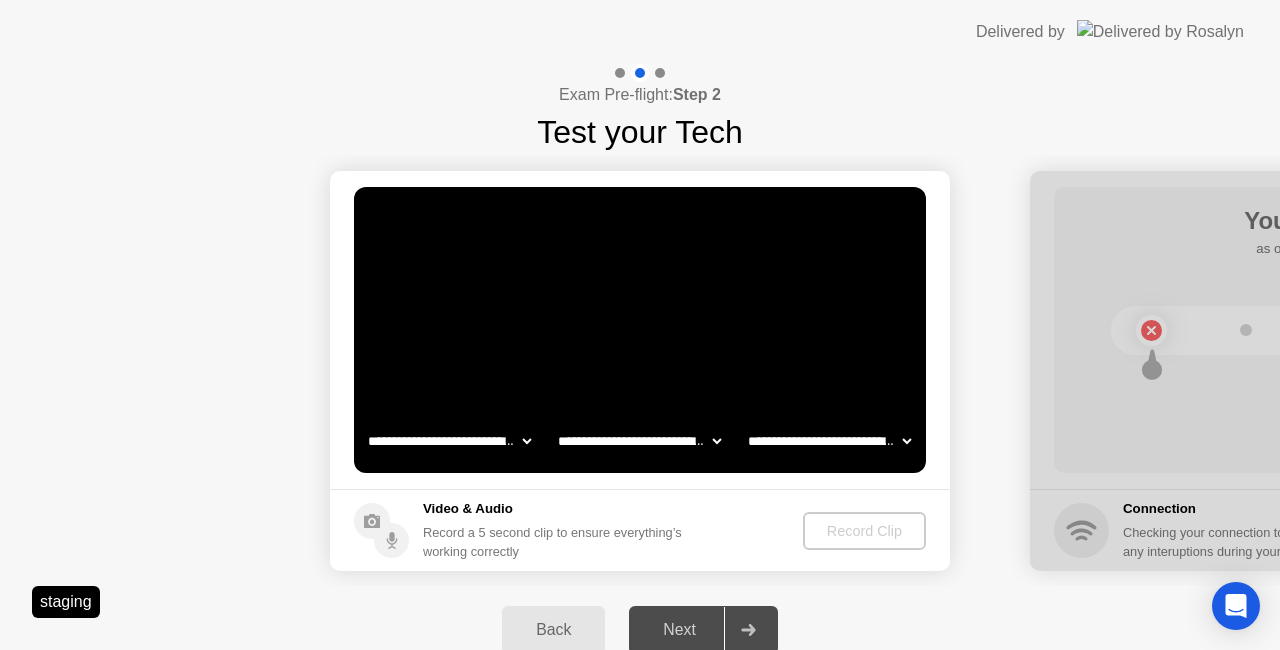 click on "Next" 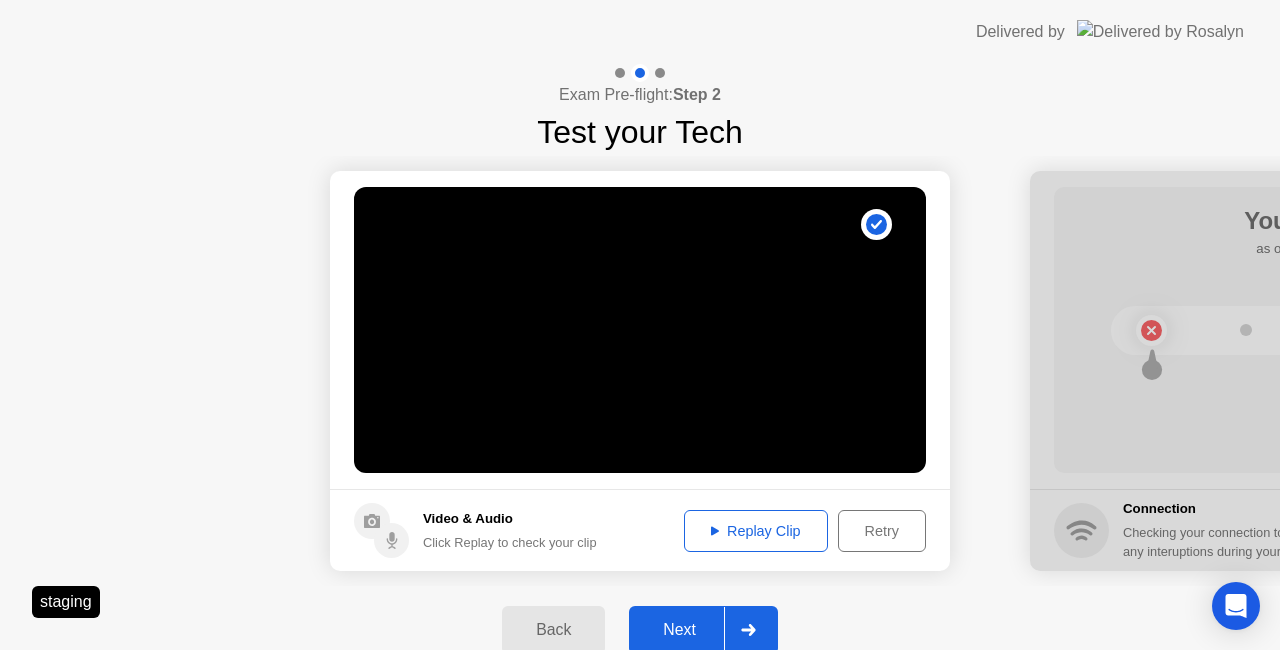 click on "Next" 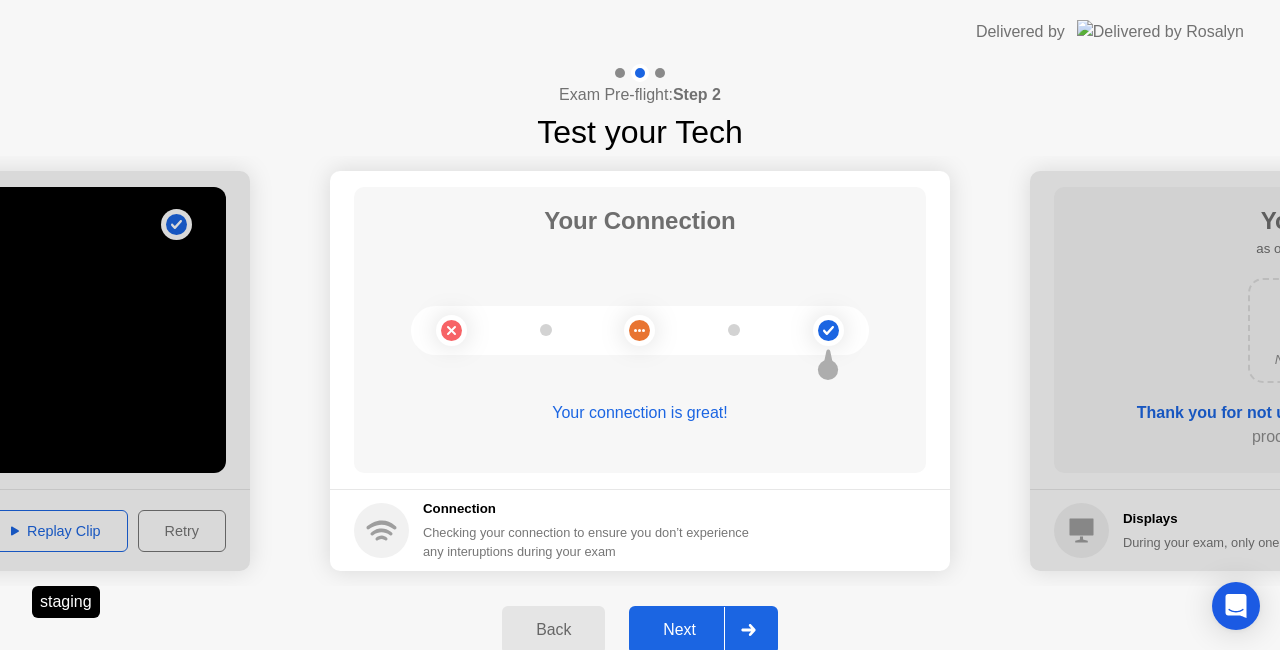 click on "Next" 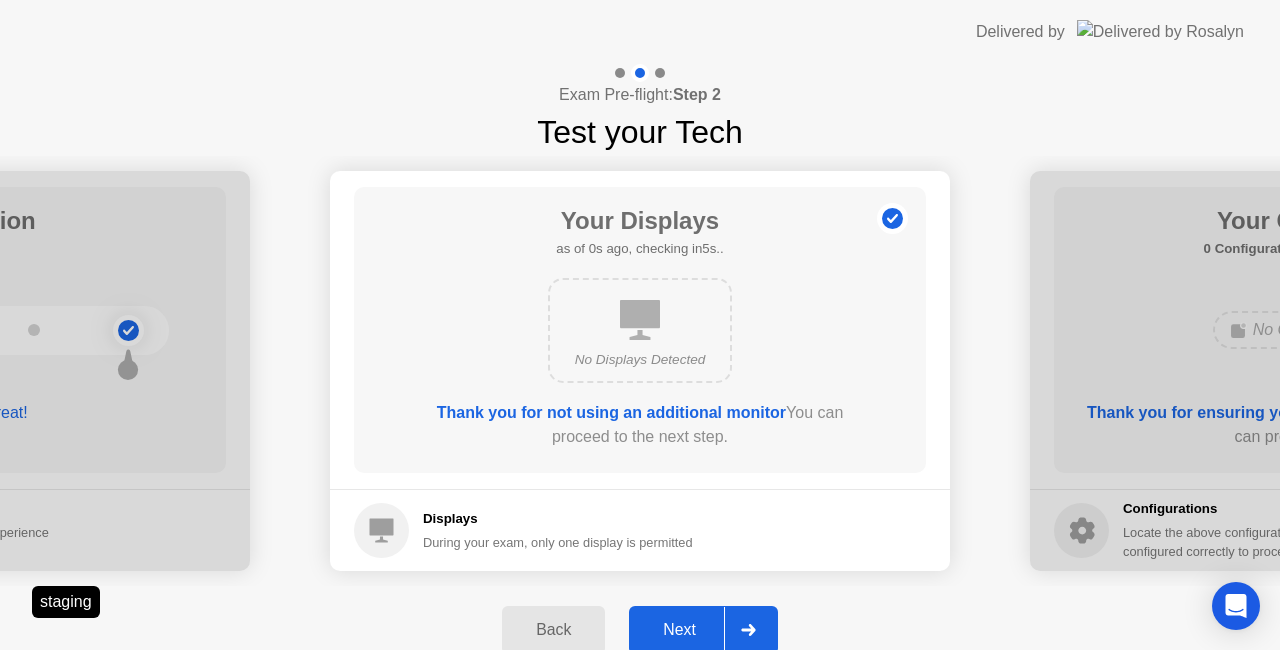 click on "Next" 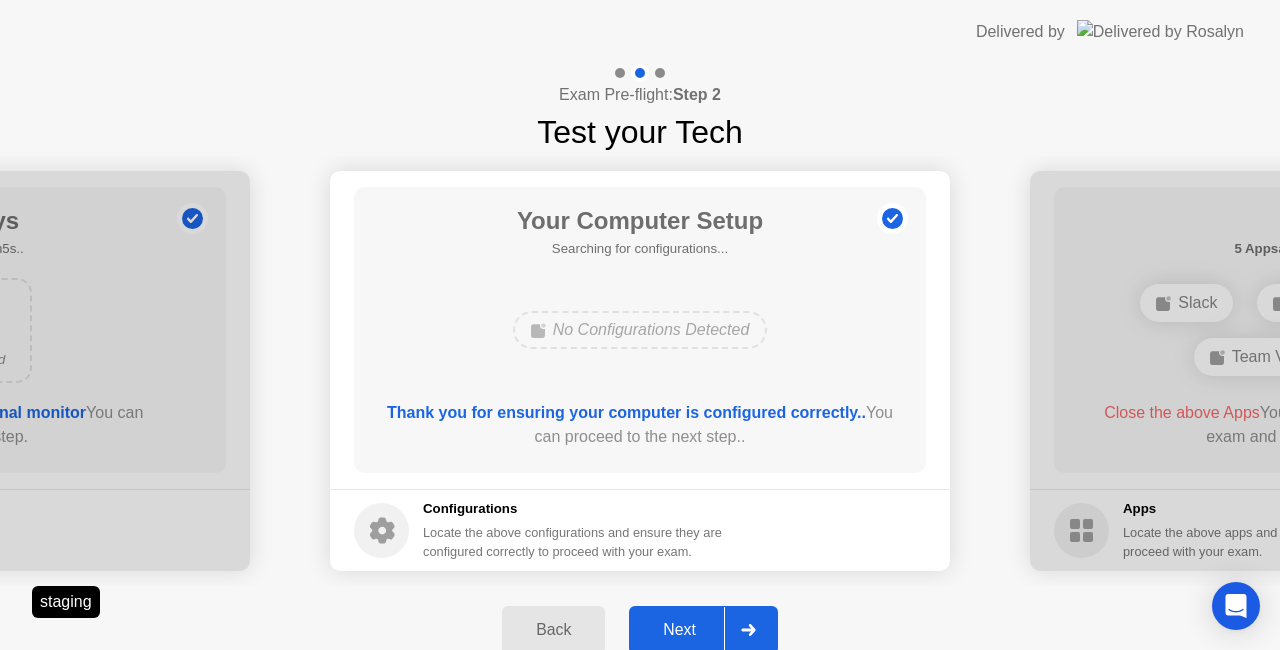 click on "Next" 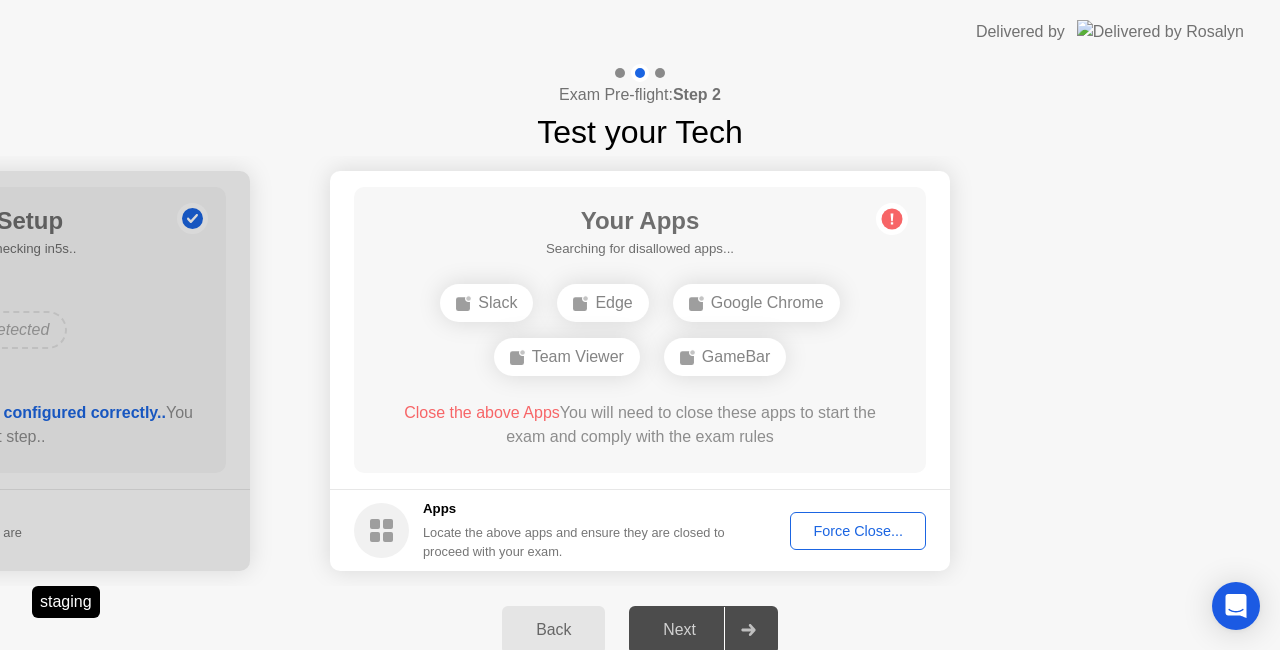 click on "Force Close..." 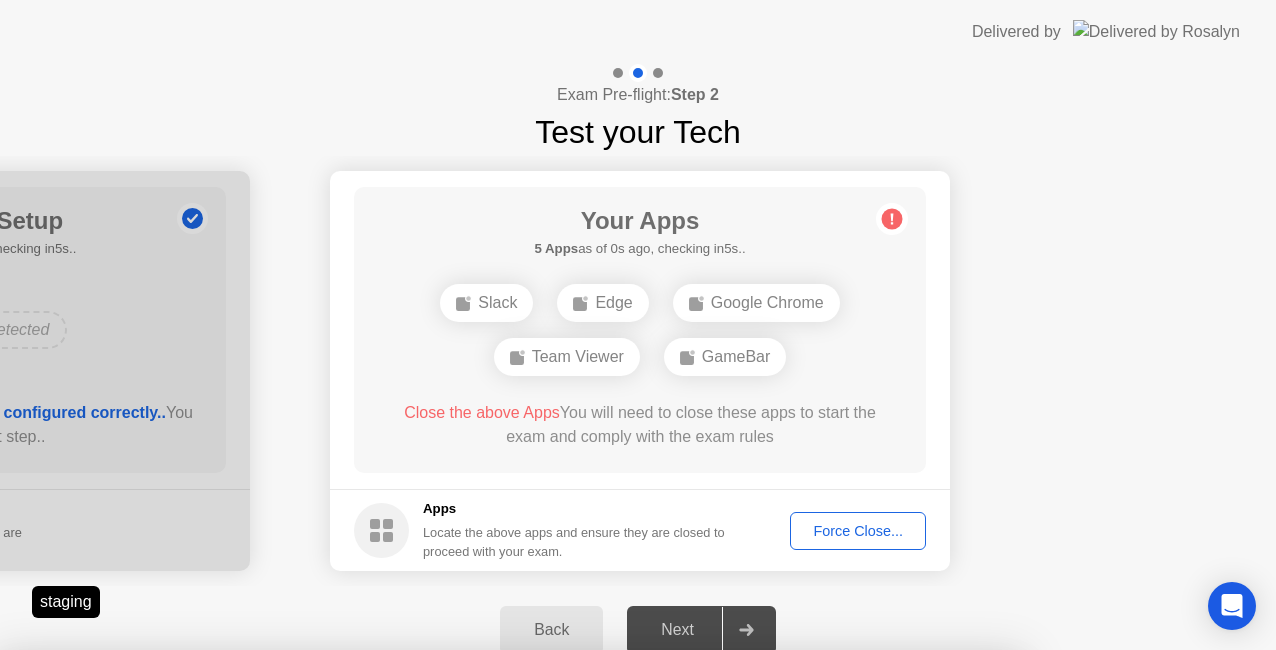 click on "Confirm" at bounding box center (577, 980) 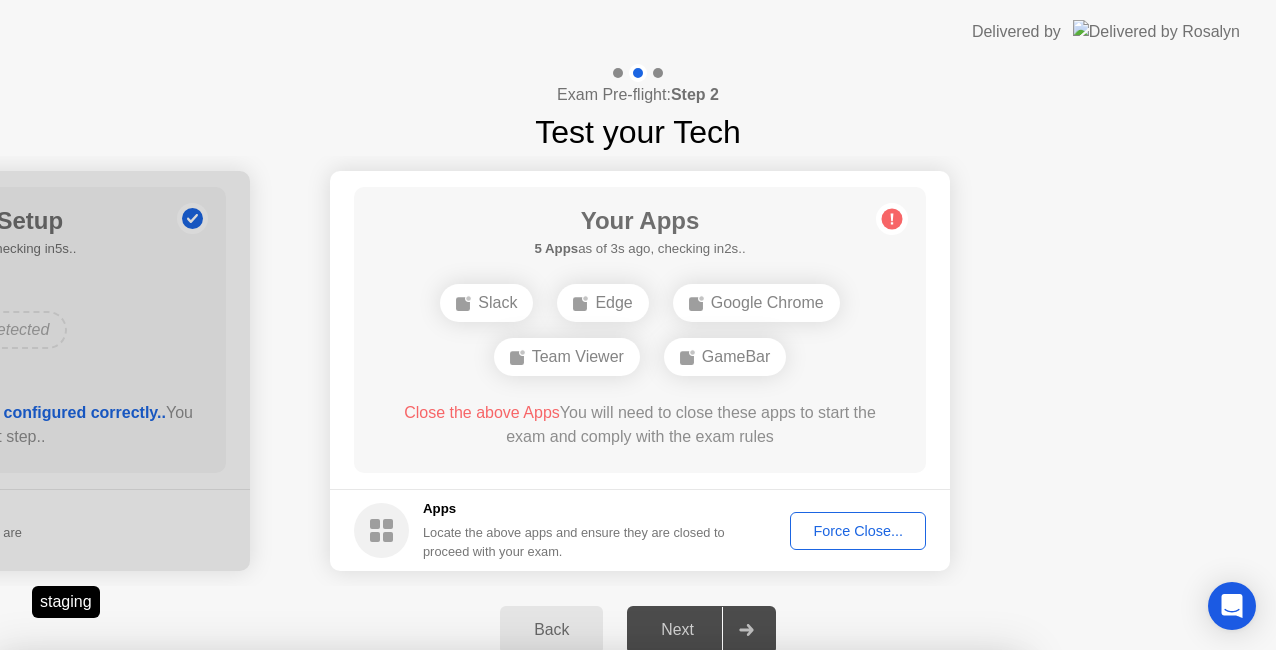 click on "Close" at bounding box center (429, 888) 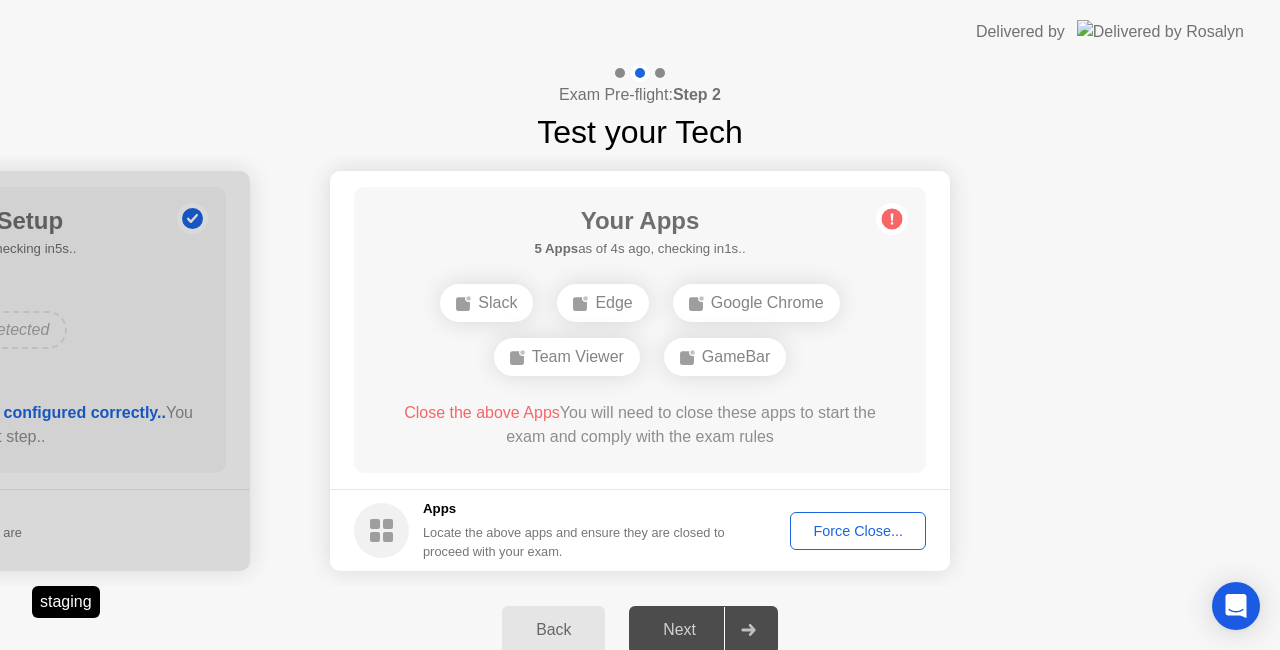 type 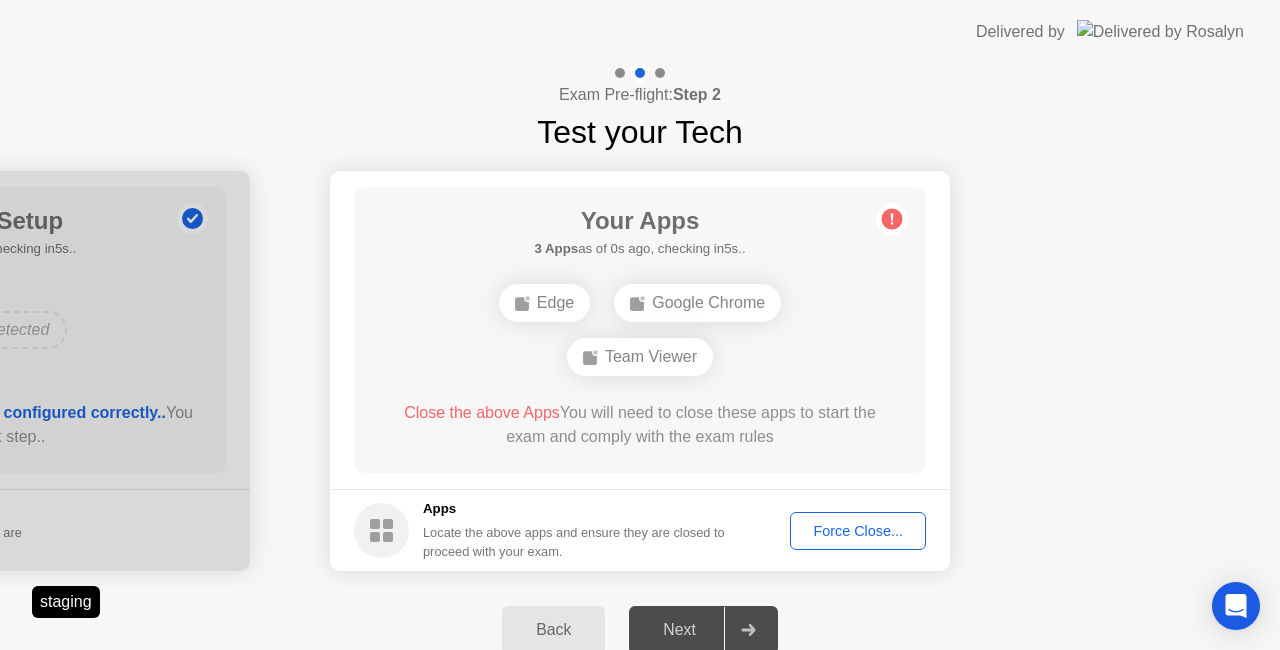 click on "**********" 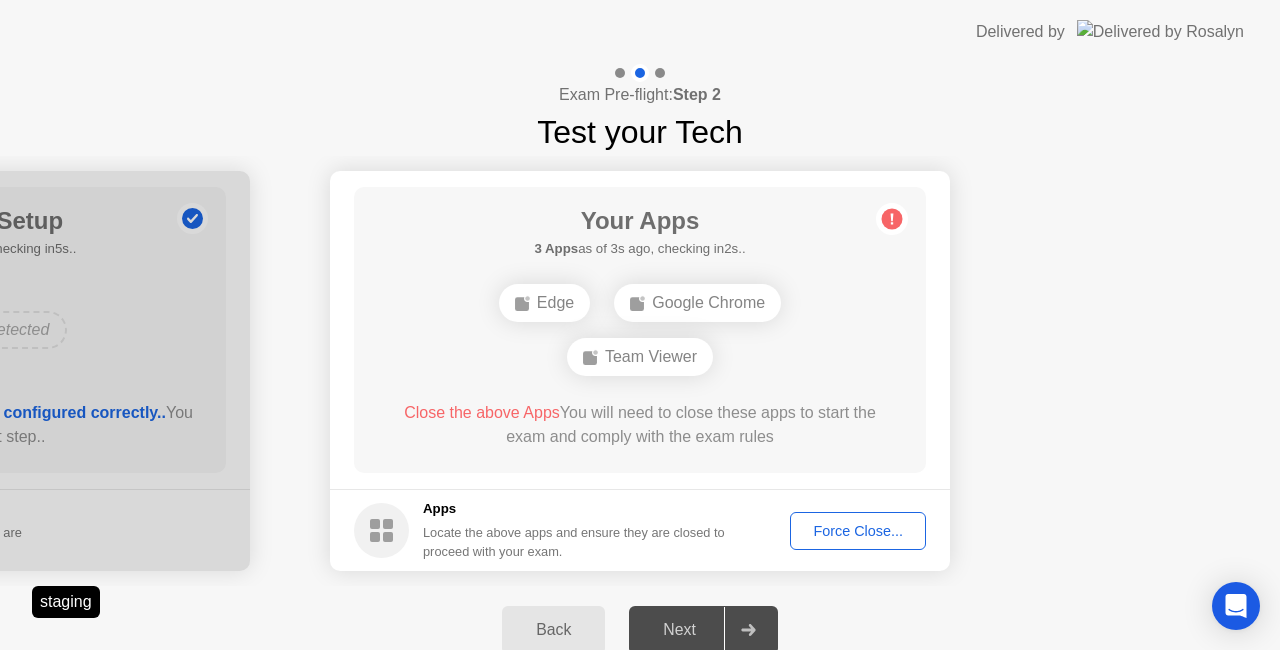click on "Force Close..." 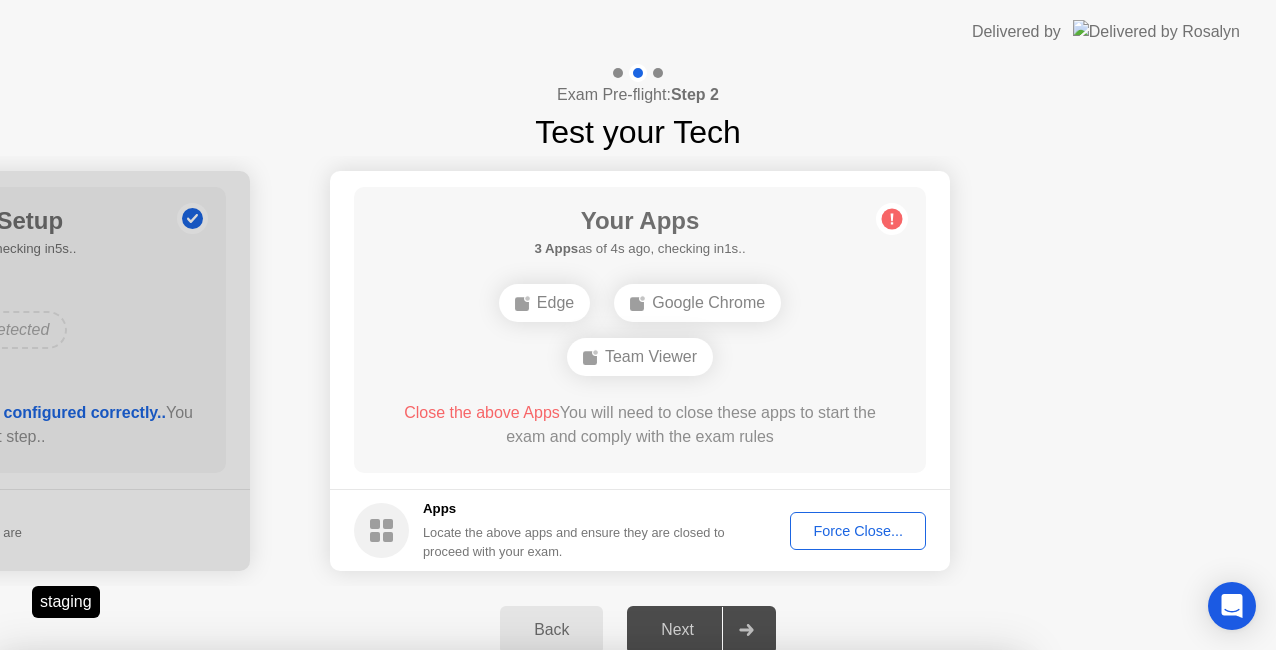 click on "Confirm" at bounding box center (577, 926) 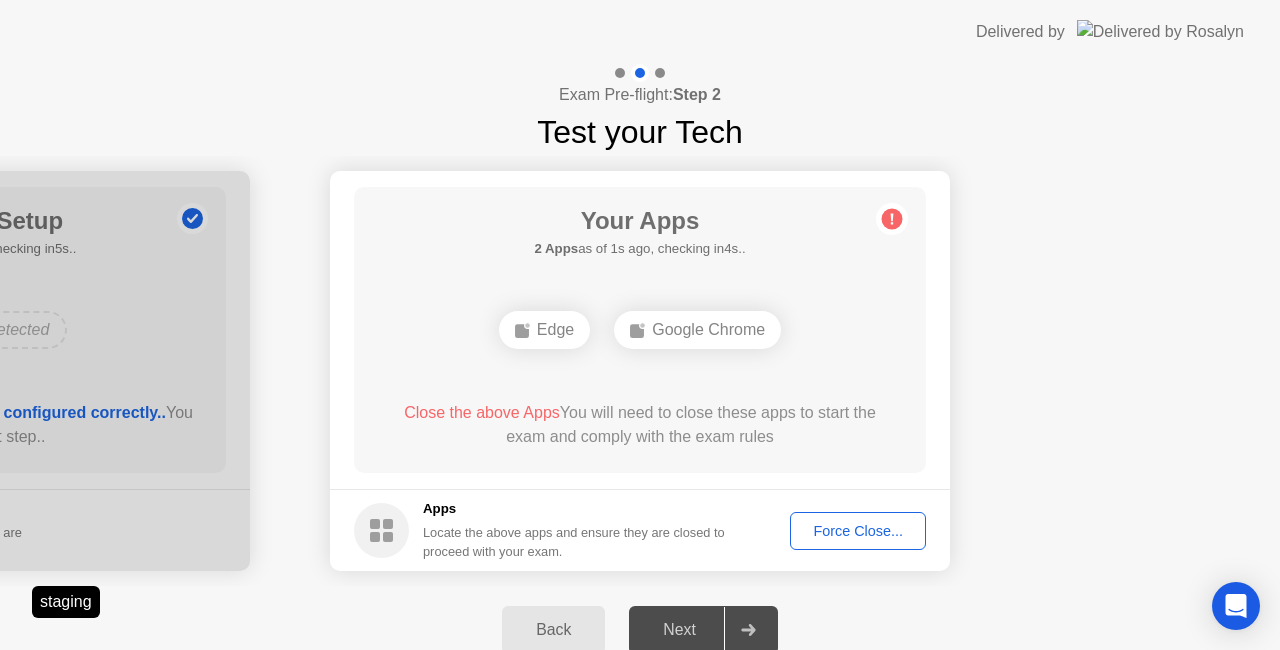 click on "Force Close..." 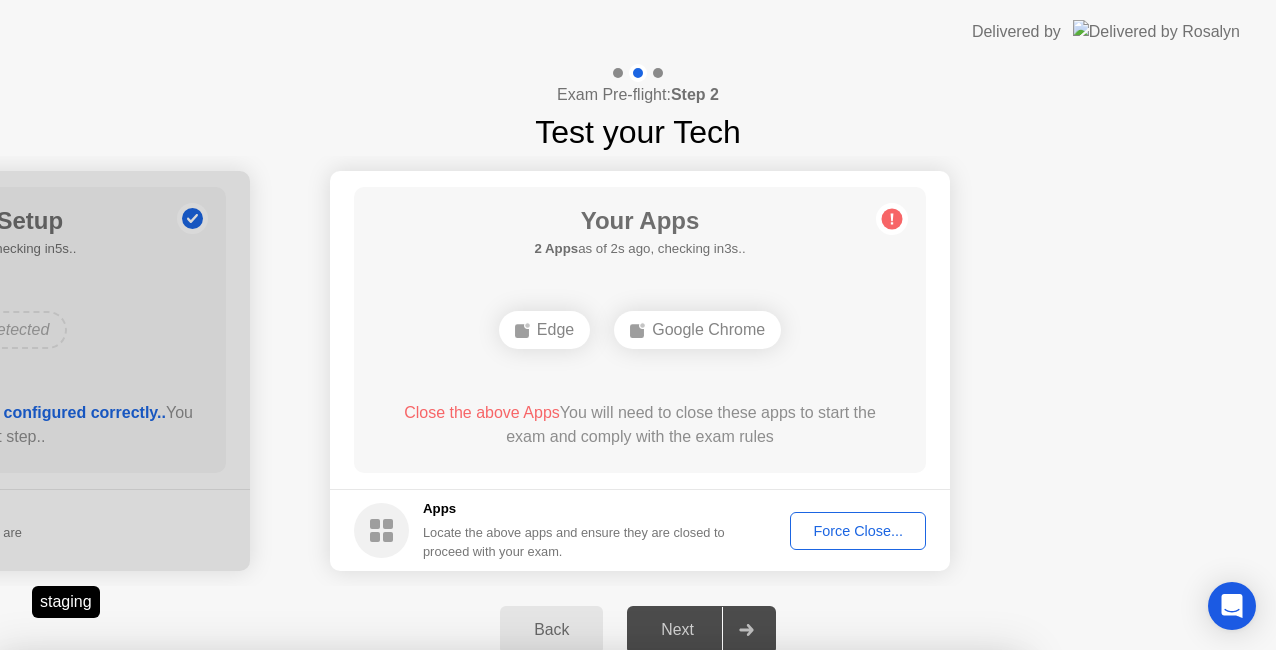 click on "Confirm" at bounding box center [577, 926] 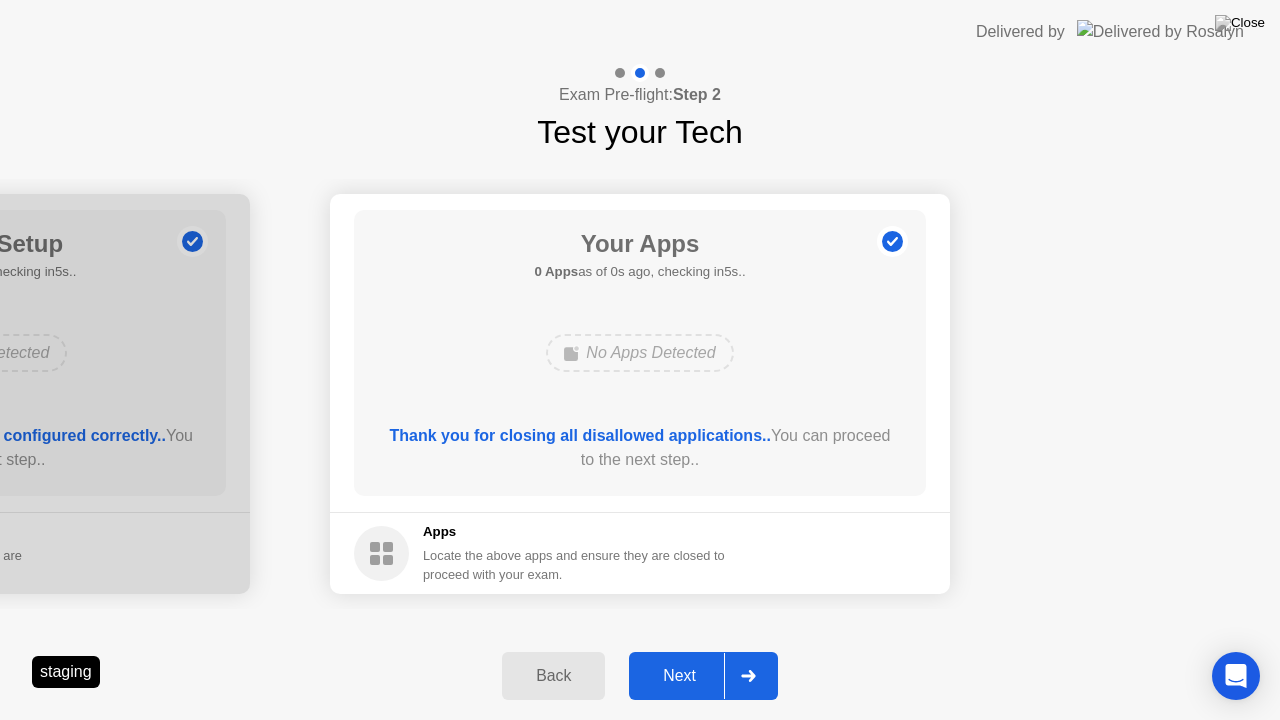 click on "Next" 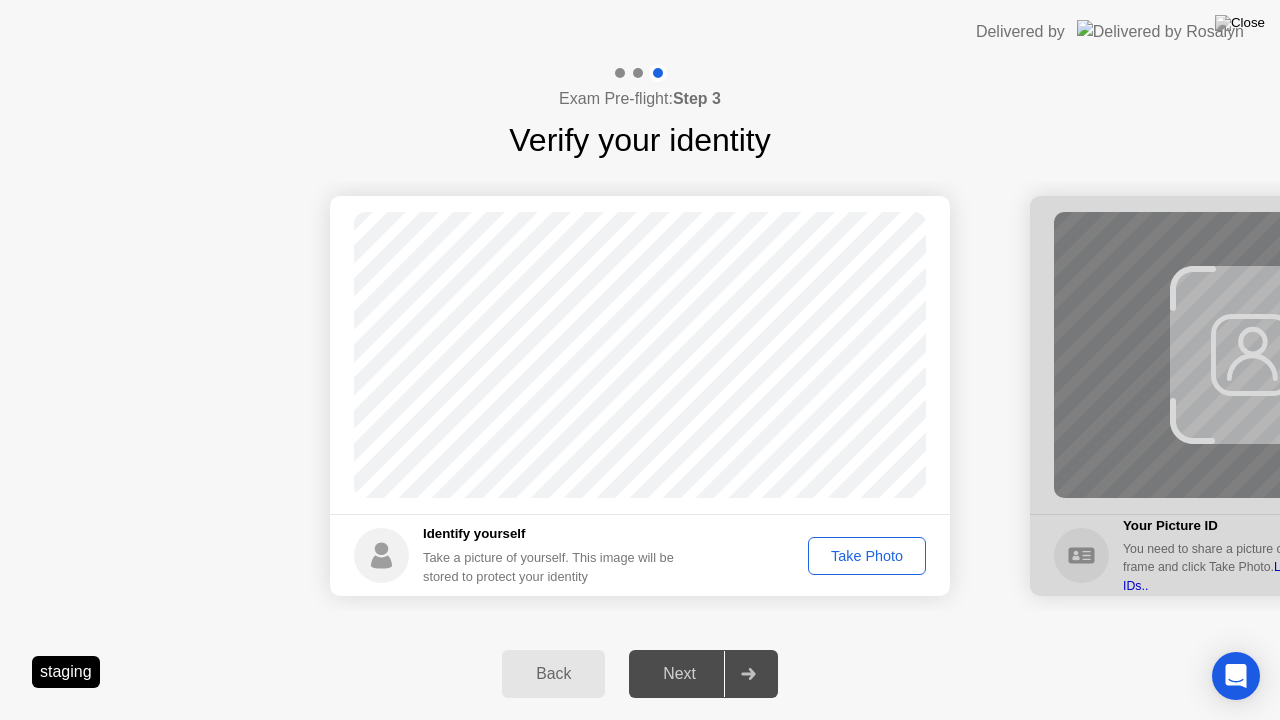 click on "Identify yourself Take a picture of yourself. This image will be stored to protect your identity Take Photo" 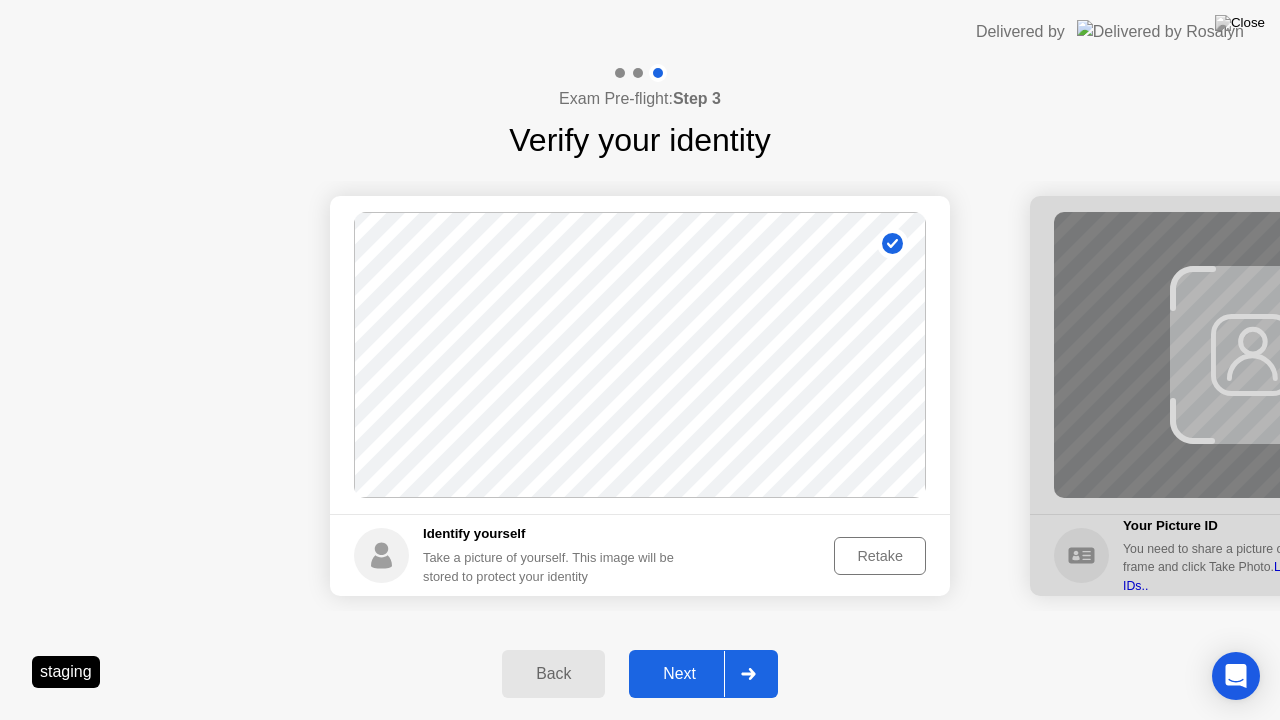 click on "Next" 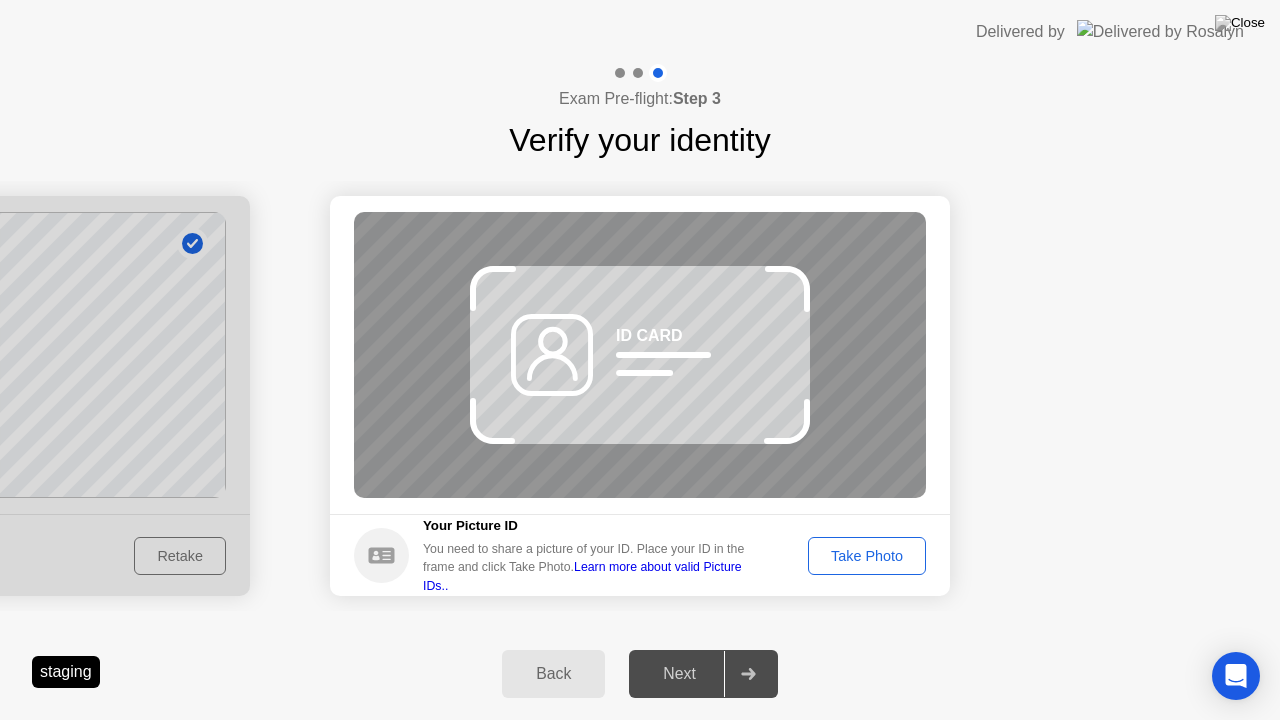 click on "Take Photo" 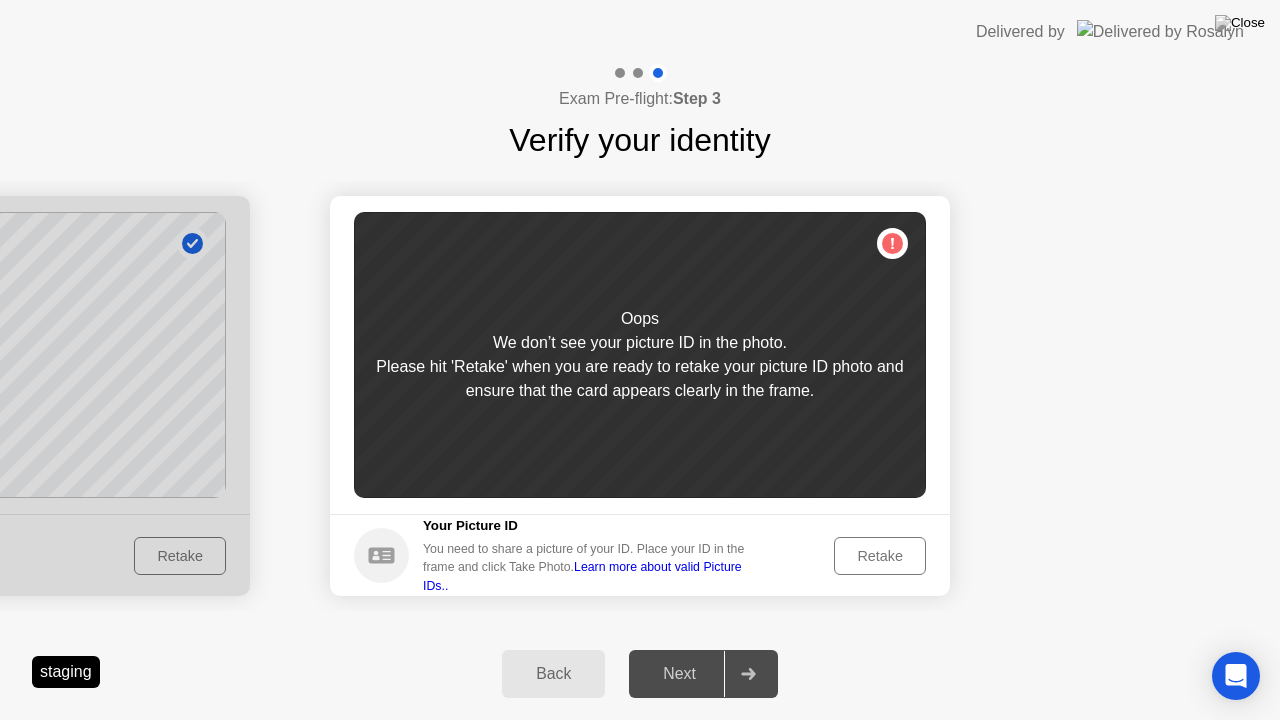click on "Retake" 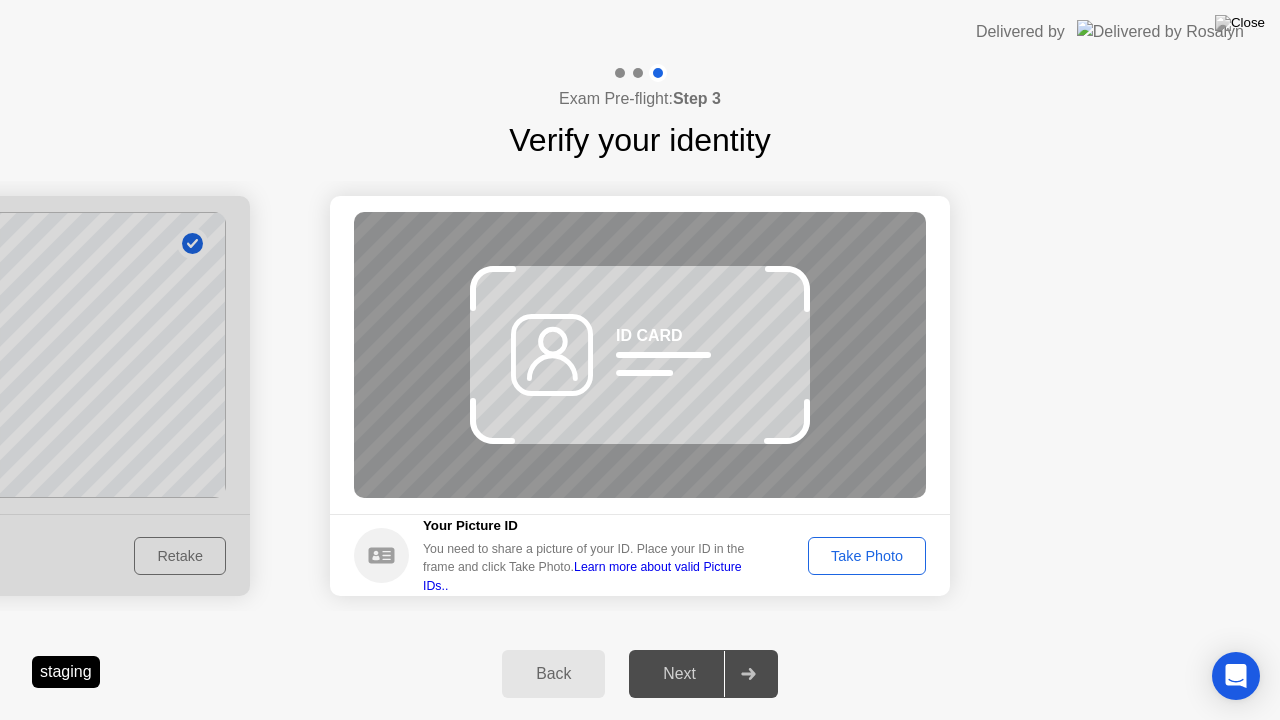 click on "Take Photo" 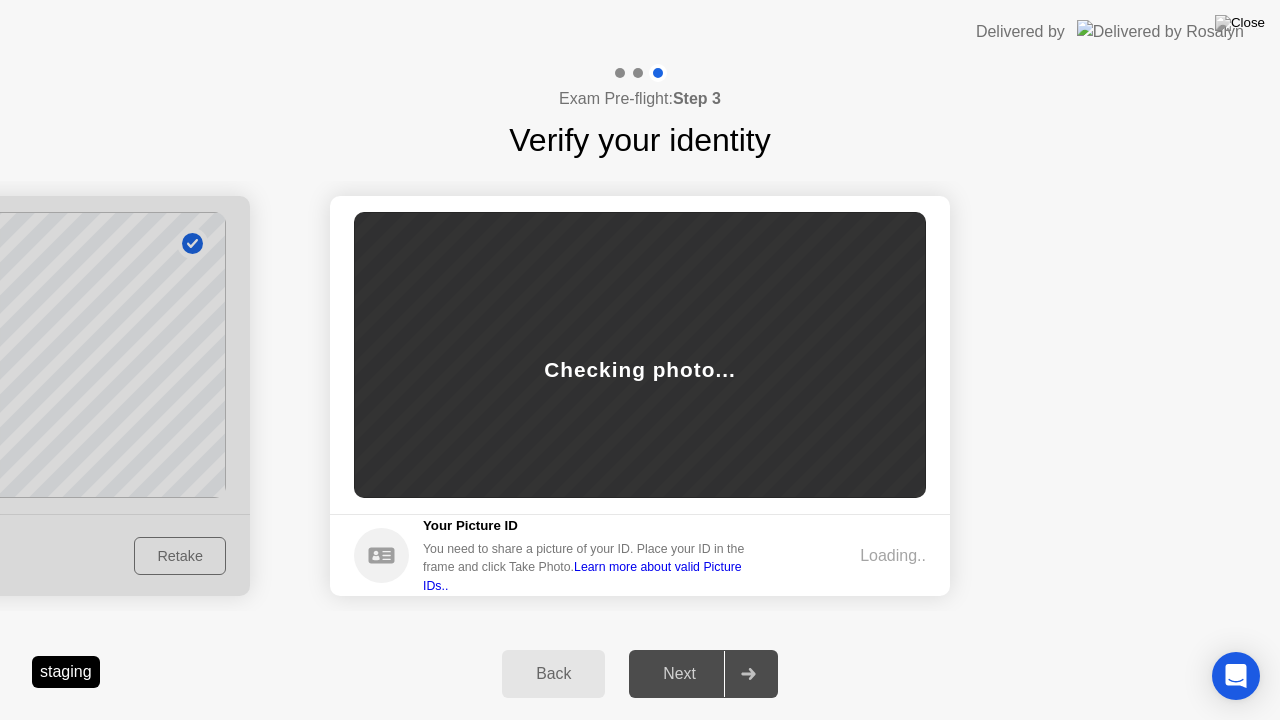 click on "Loading.." 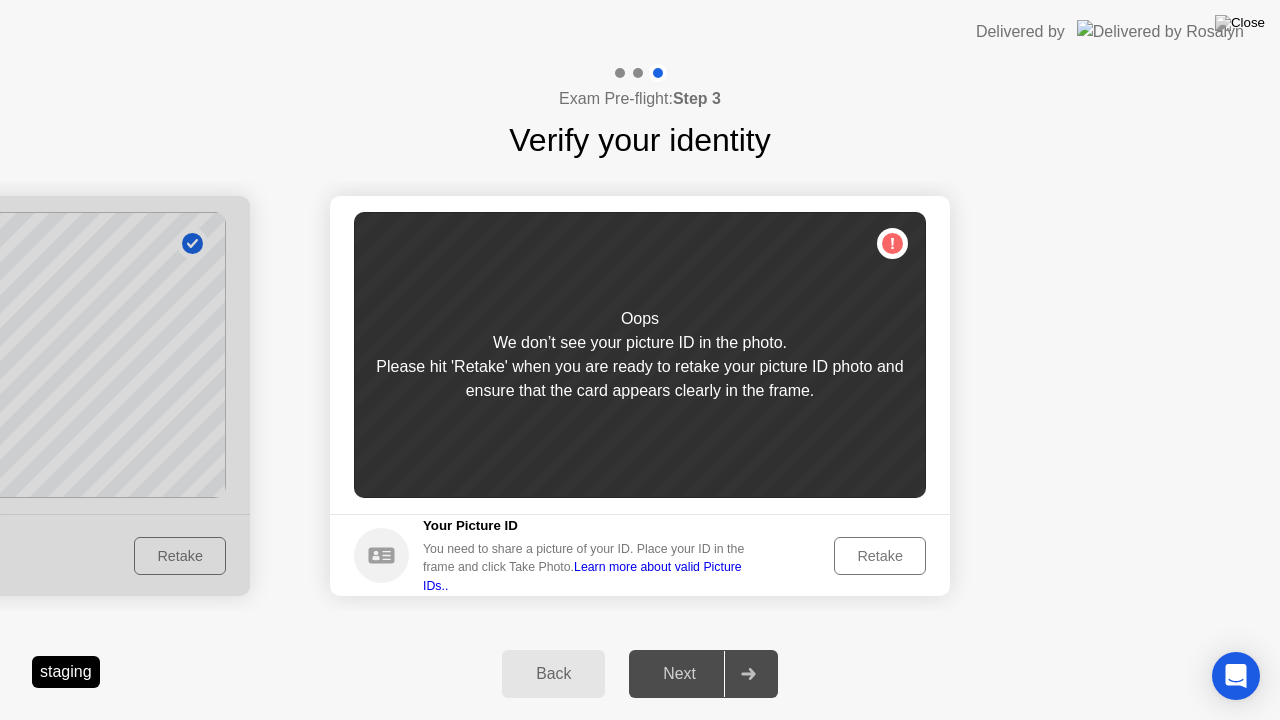 click on "Retake" 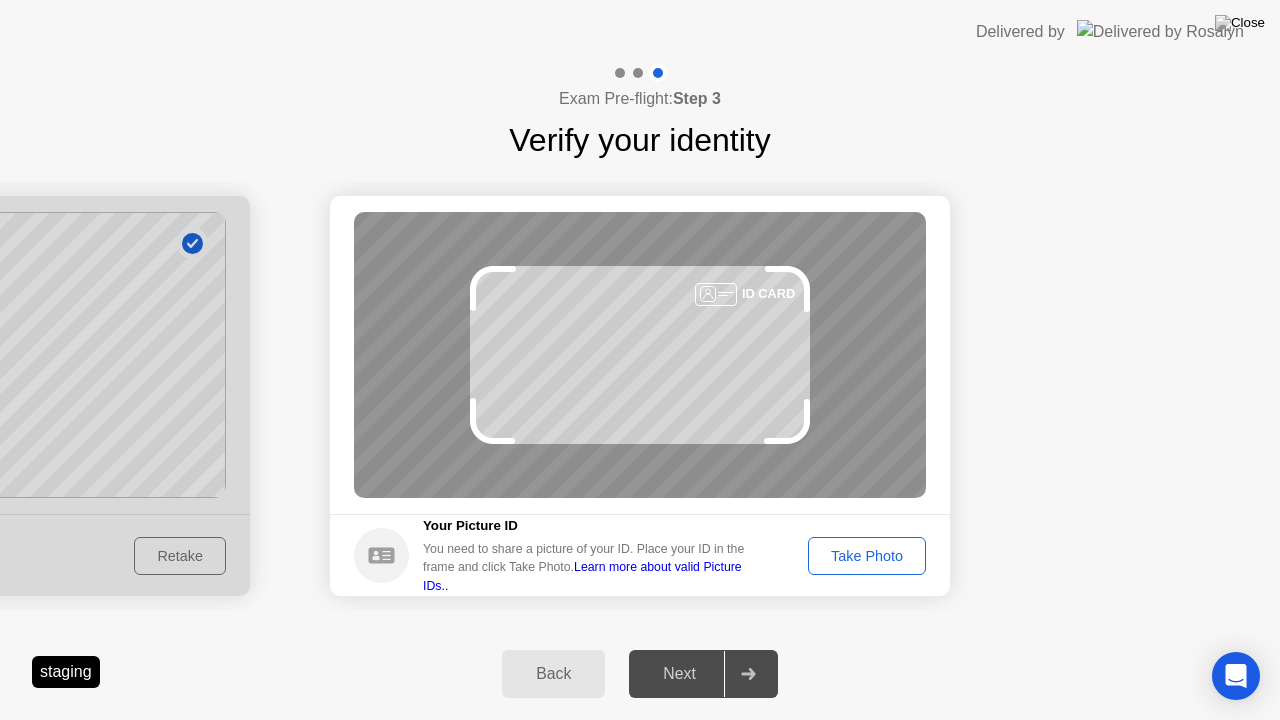 click on "Take Photo" 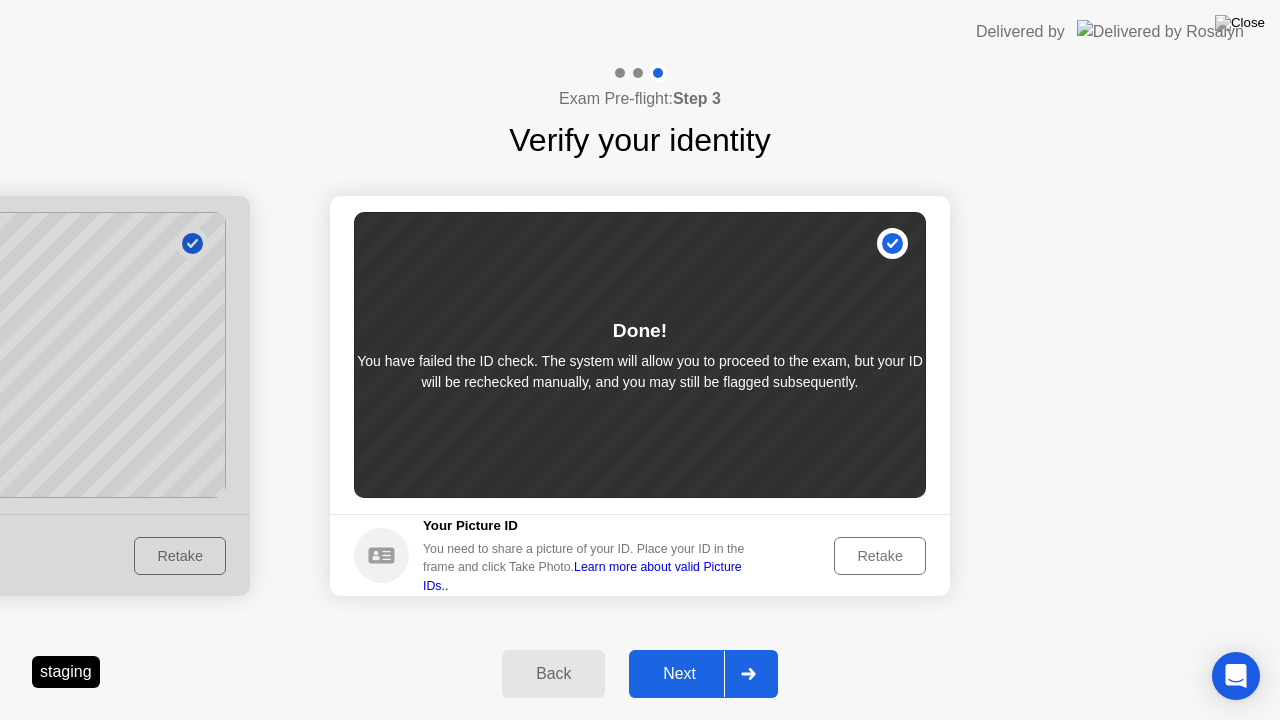 click on "Next" 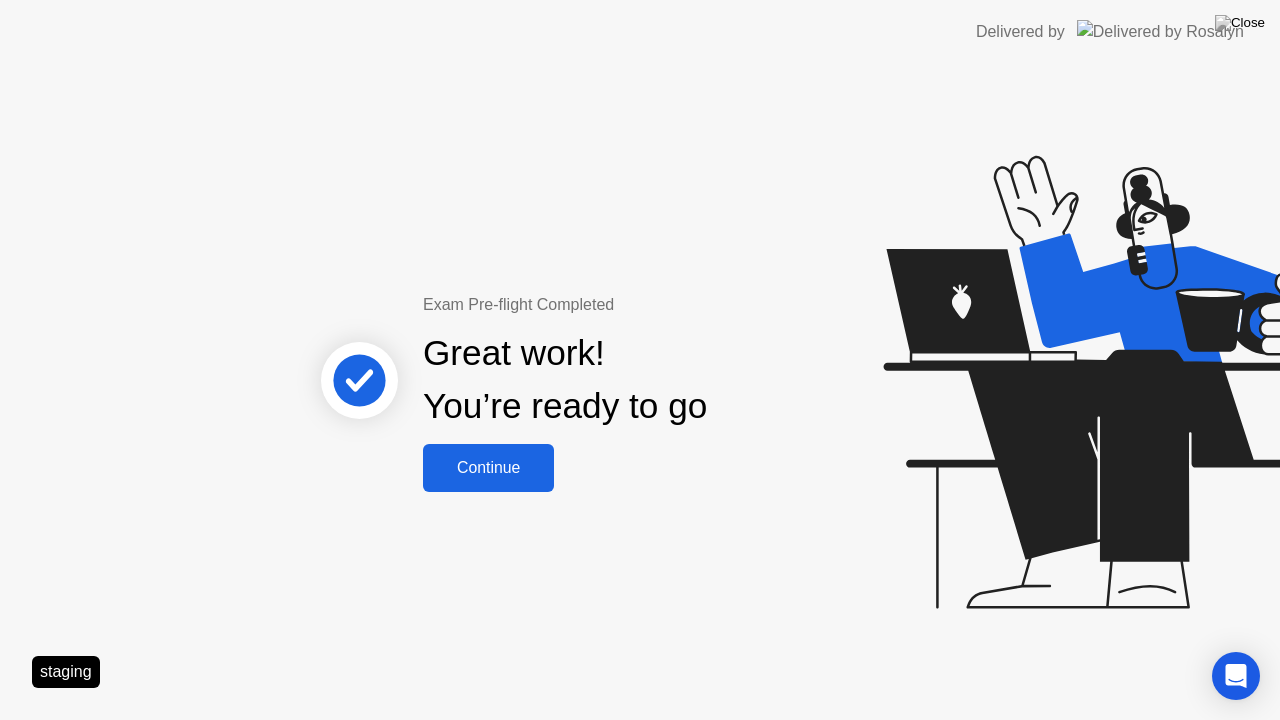 click on "Continue" 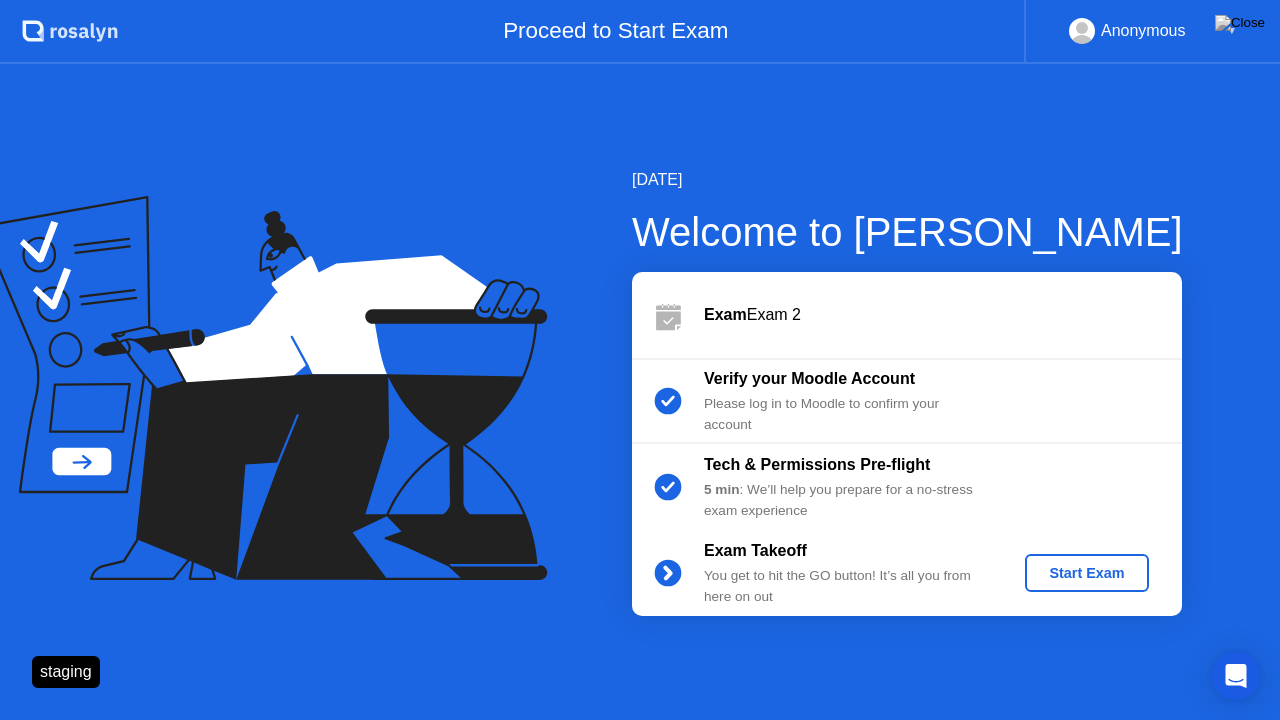 click on "Start Exam" 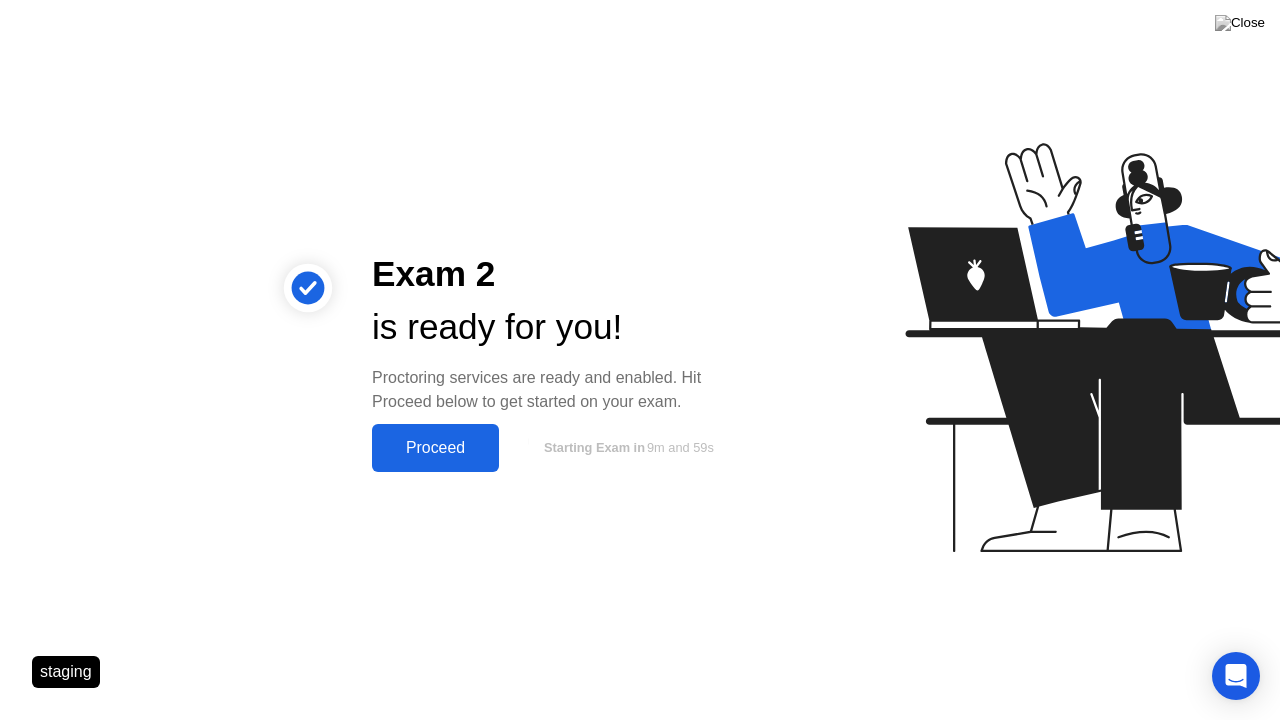 click on "Proceed" 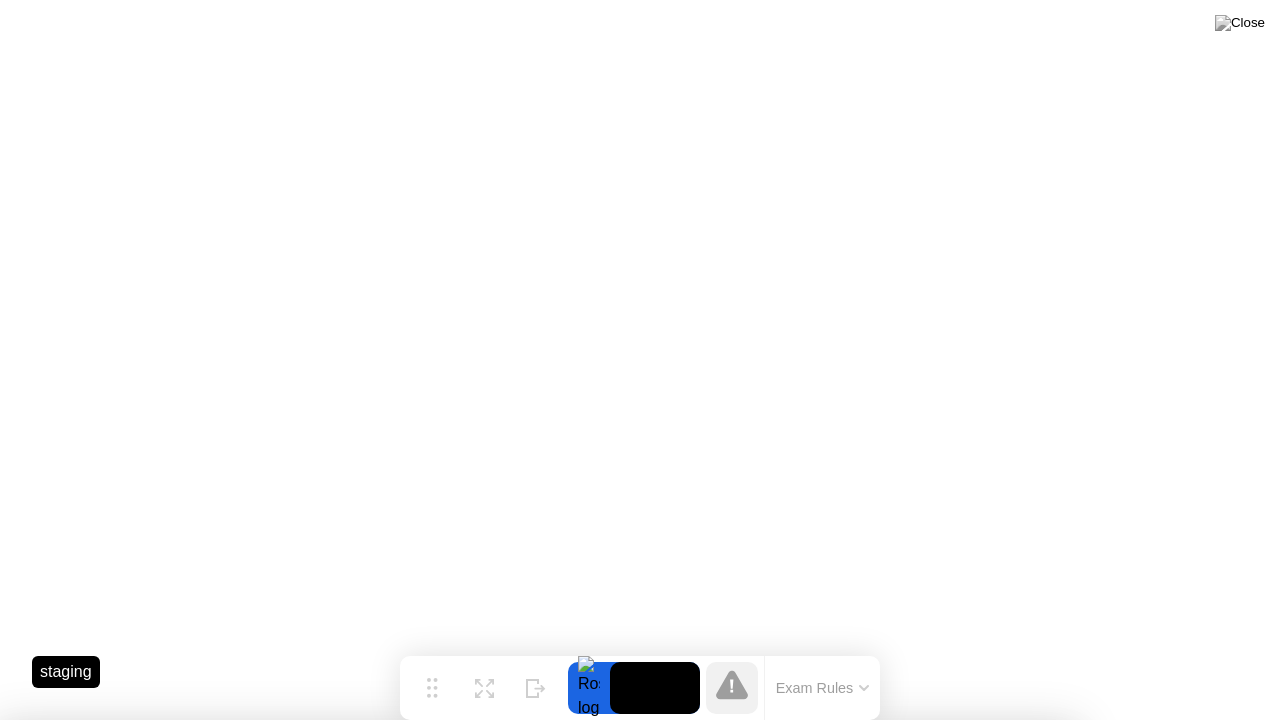 click on "Continue" at bounding box center [631, 1725] 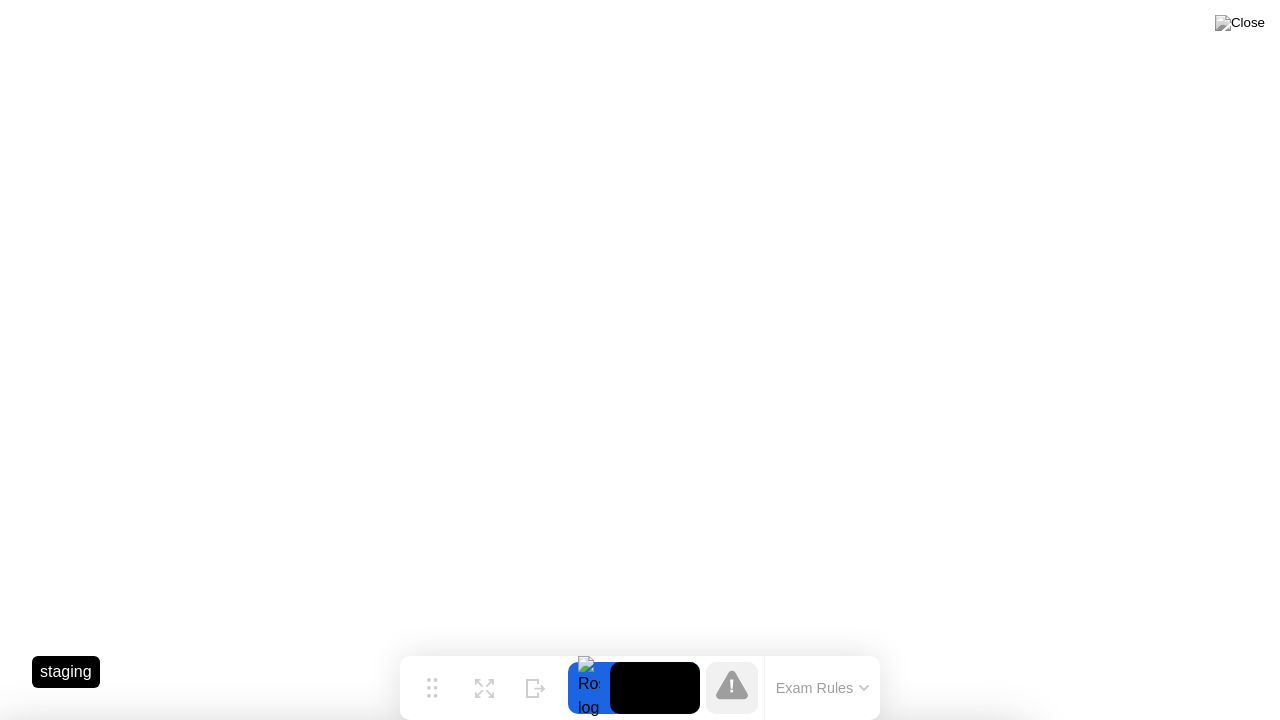 click on "Yes" at bounding box center (464, 833) 